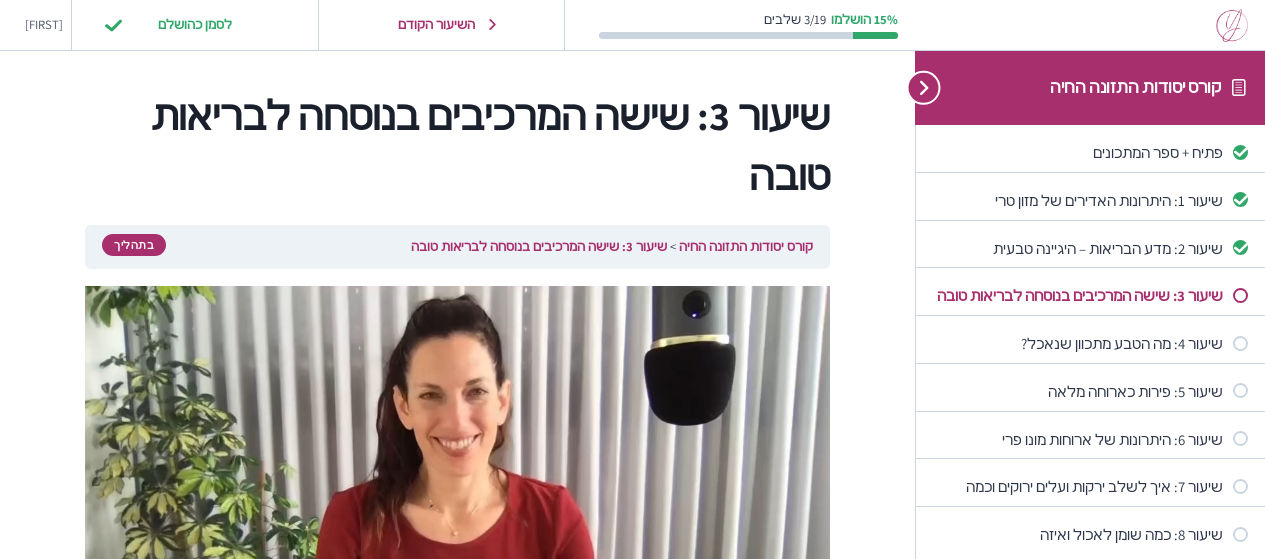 scroll, scrollTop: 146, scrollLeft: 0, axis: vertical 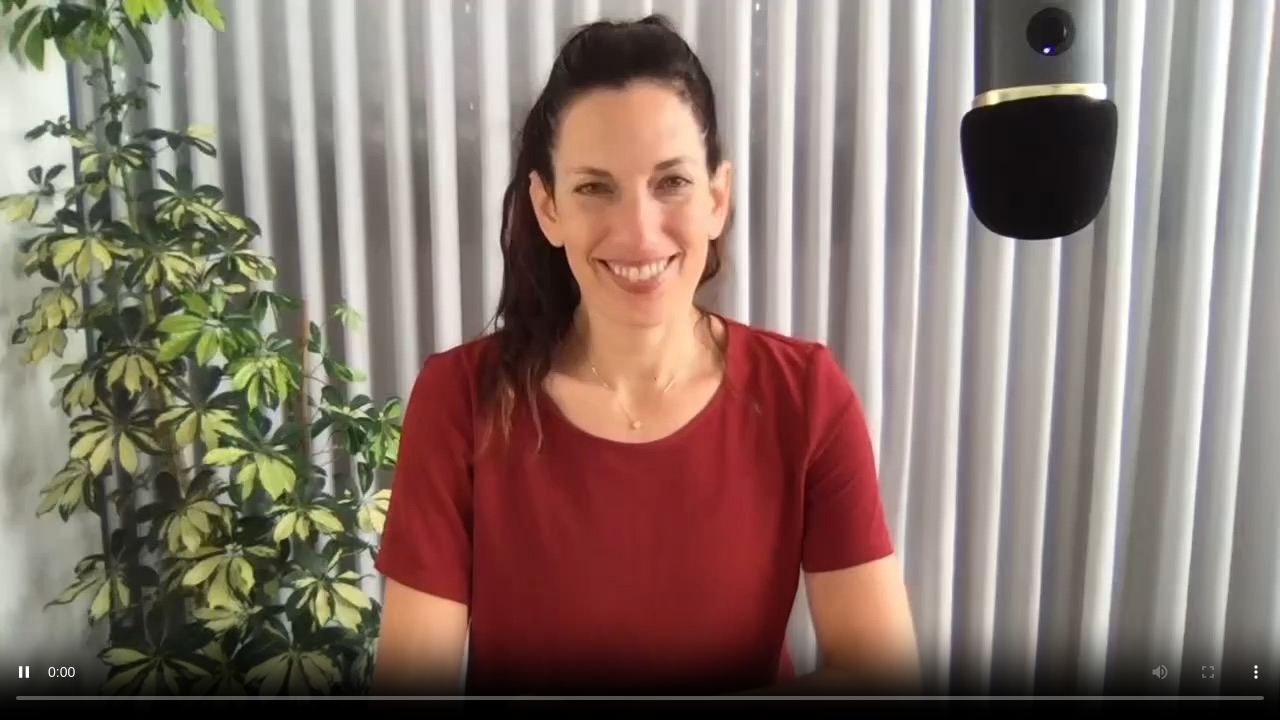 click at bounding box center (640, 360) 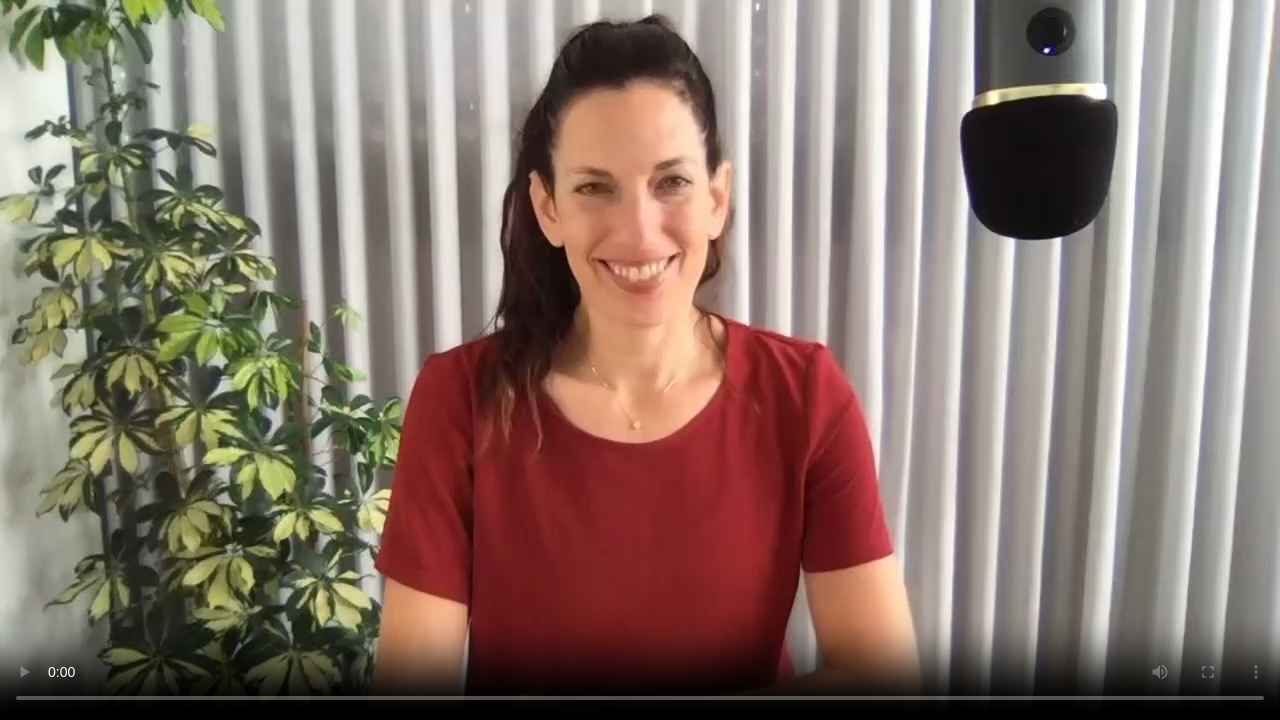click at bounding box center (640, 360) 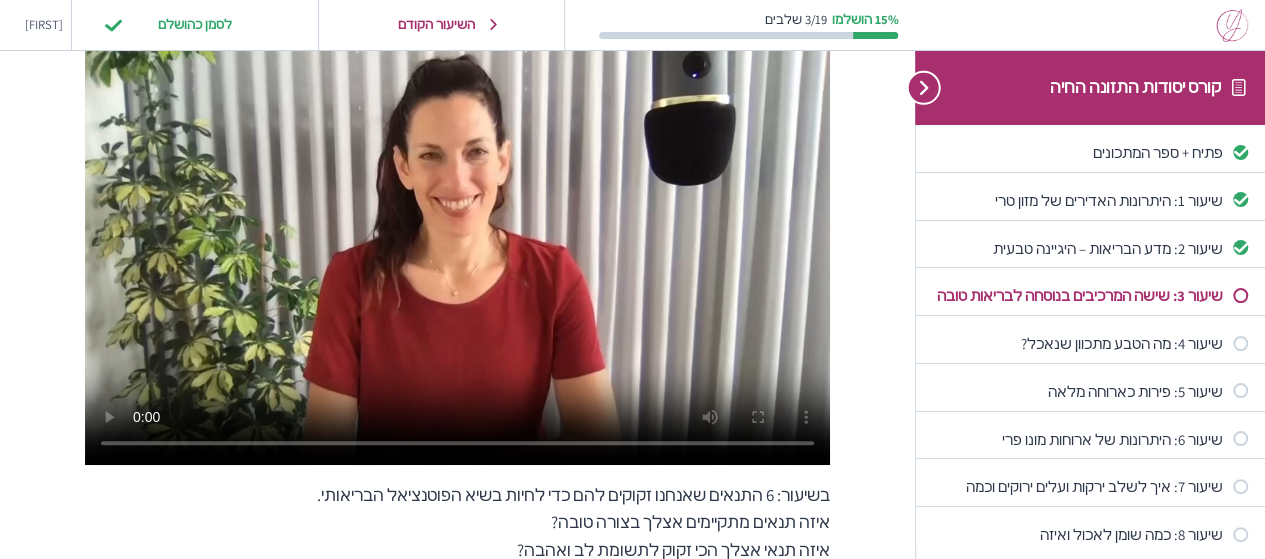 scroll, scrollTop: 0, scrollLeft: 0, axis: both 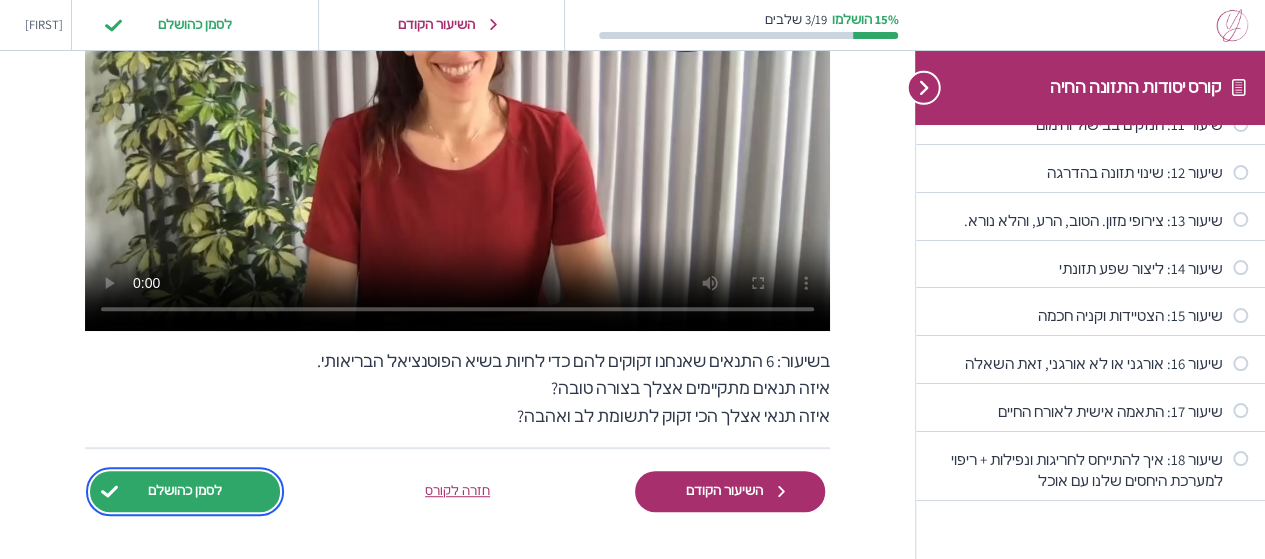 click on "לסמן כהושלם" at bounding box center [185, 491] 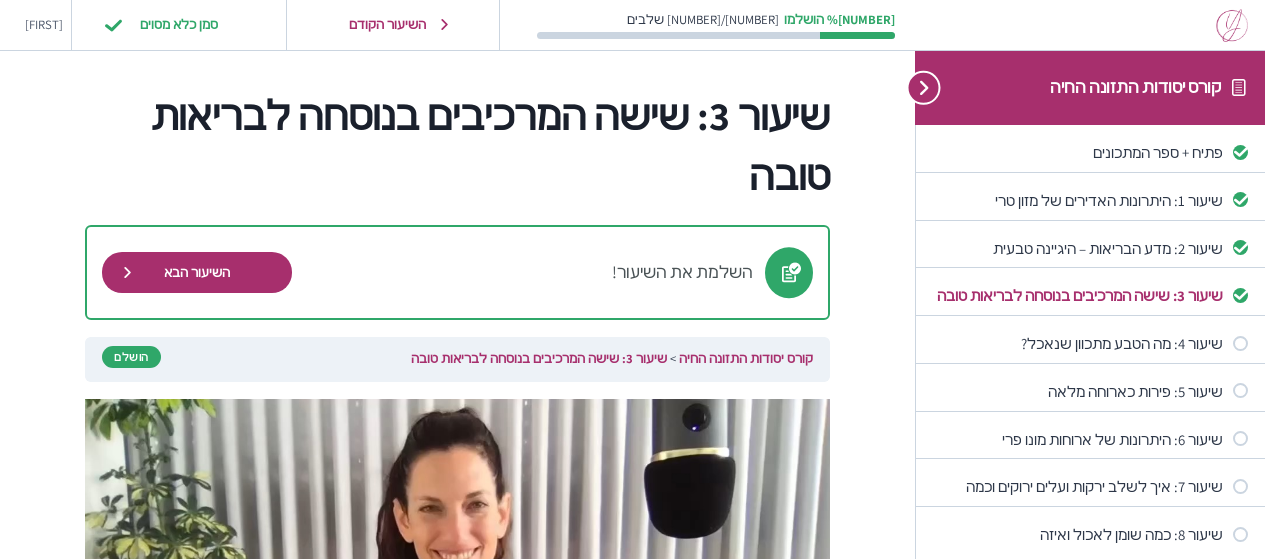 scroll, scrollTop: 0, scrollLeft: 0, axis: both 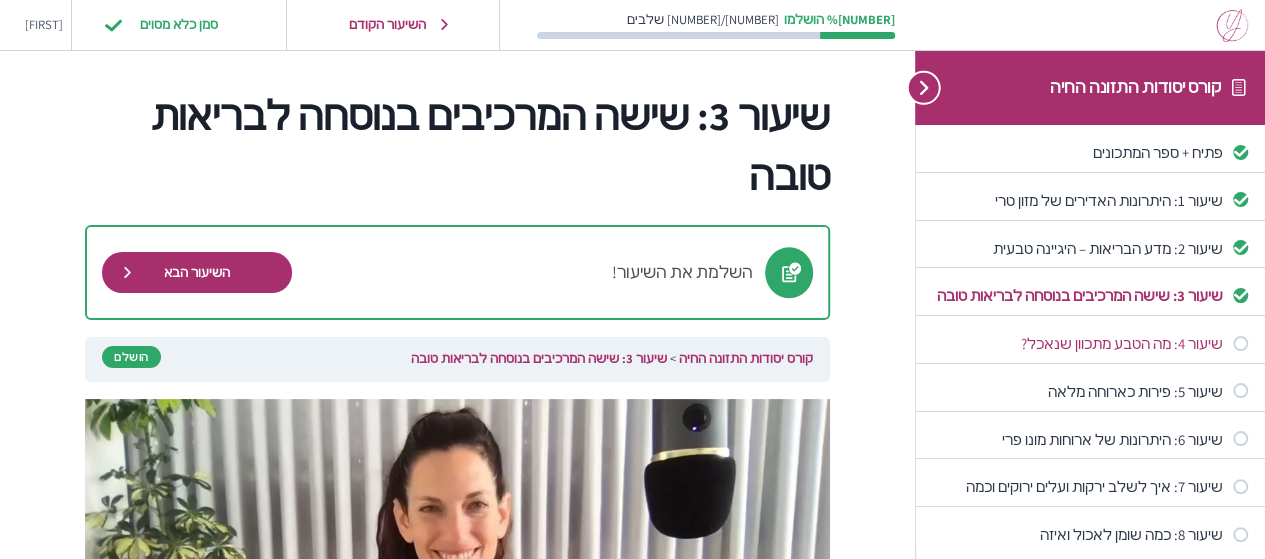 click on "שיעור 4: מה הטבע מתכוון שנאכל?" at bounding box center [1078, 343] 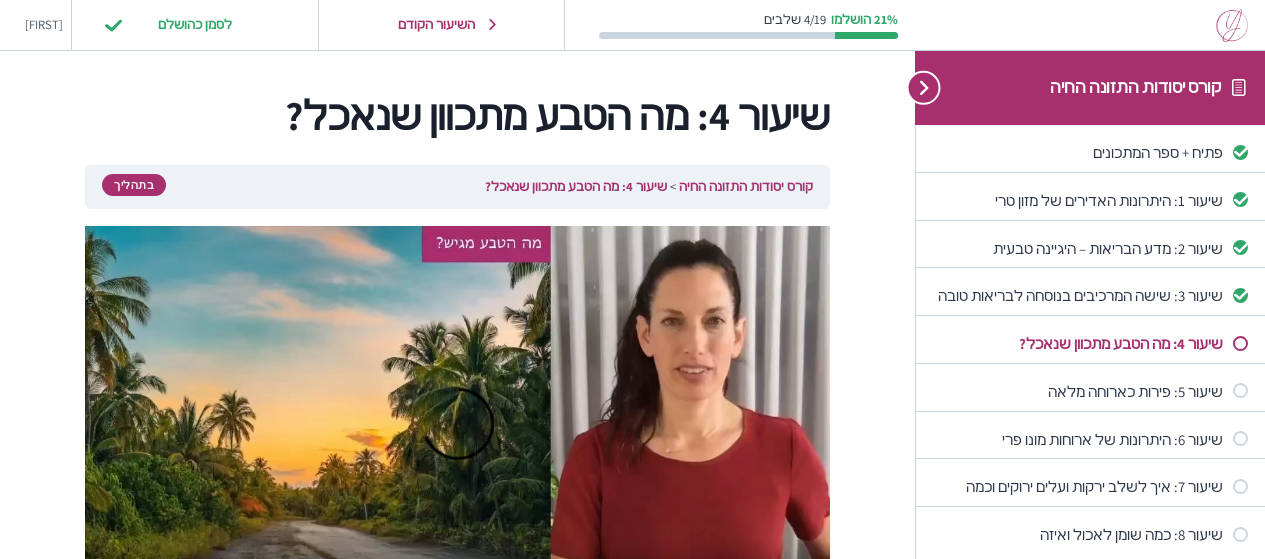 scroll, scrollTop: 0, scrollLeft: 0, axis: both 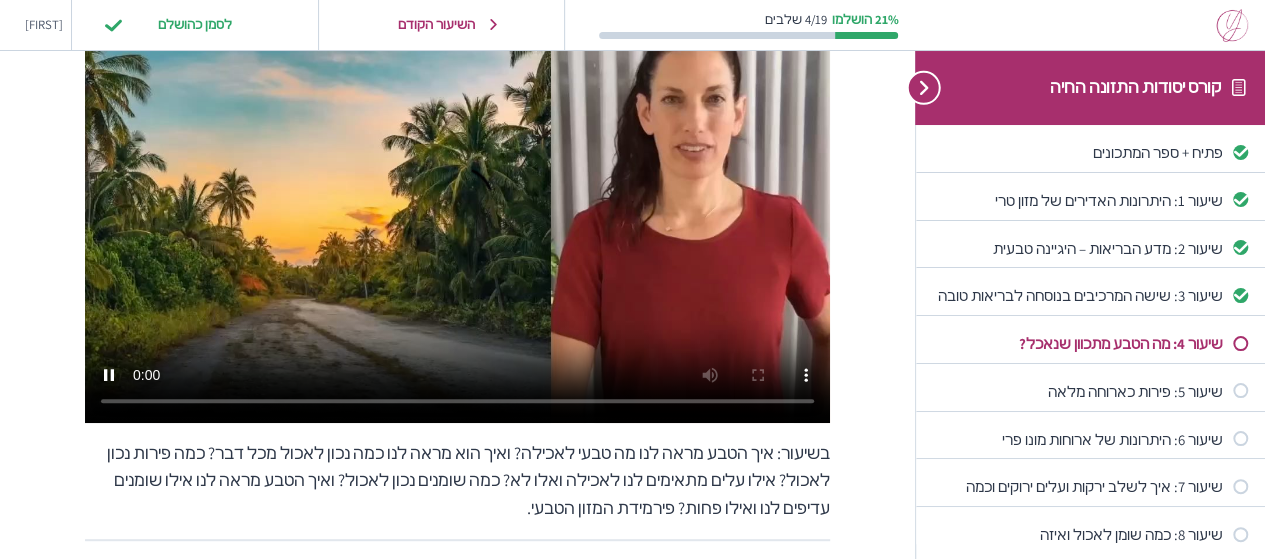 click at bounding box center (457, 213) 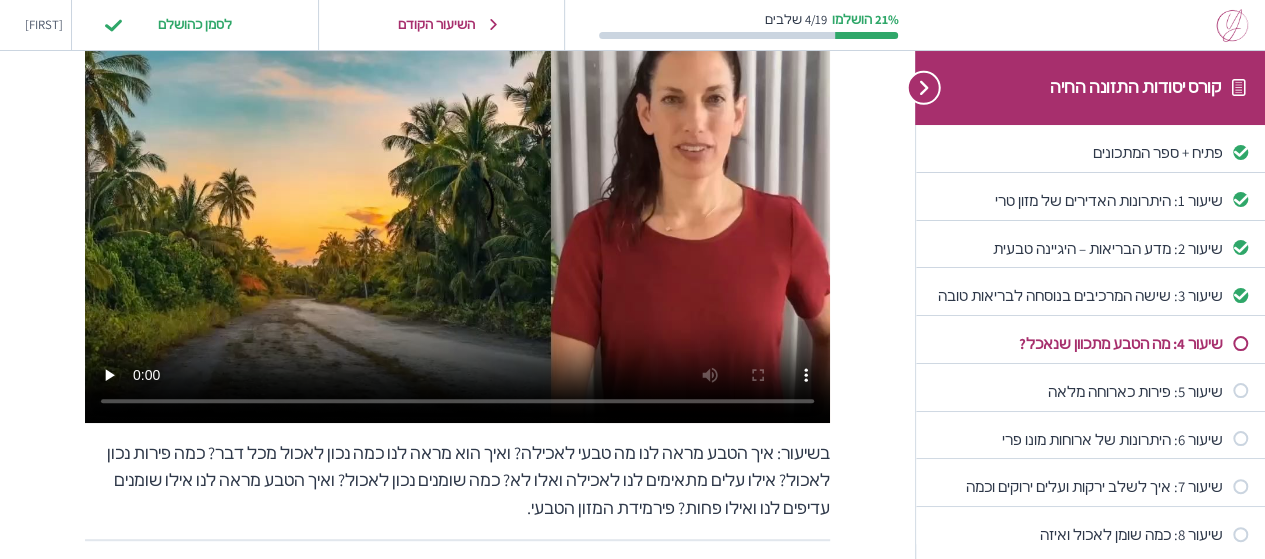 click at bounding box center [457, 213] 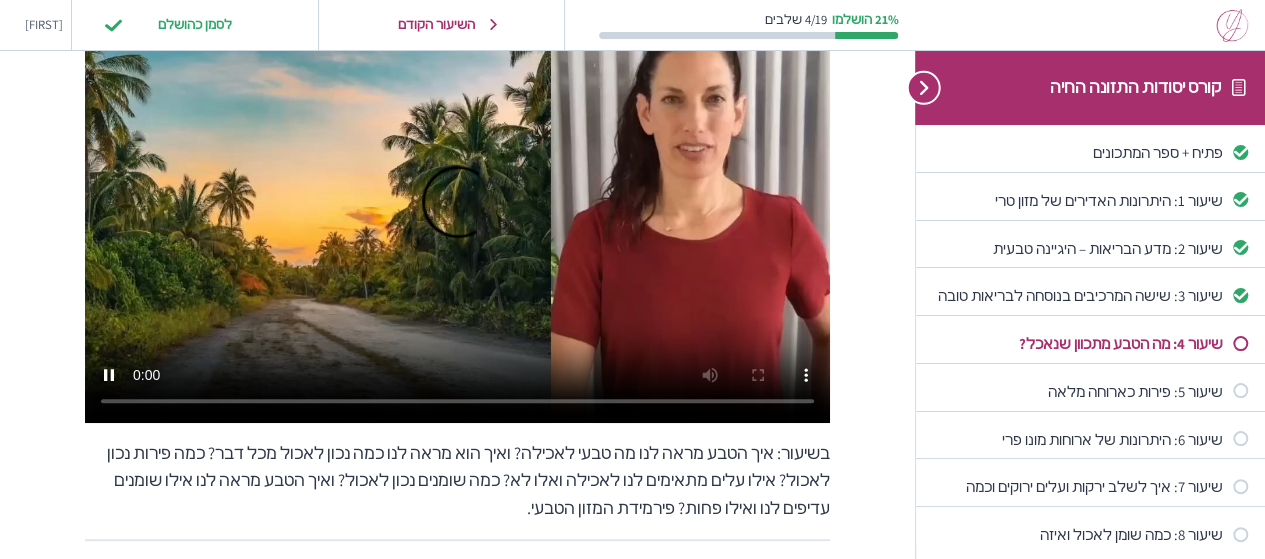 scroll, scrollTop: 0, scrollLeft: 0, axis: both 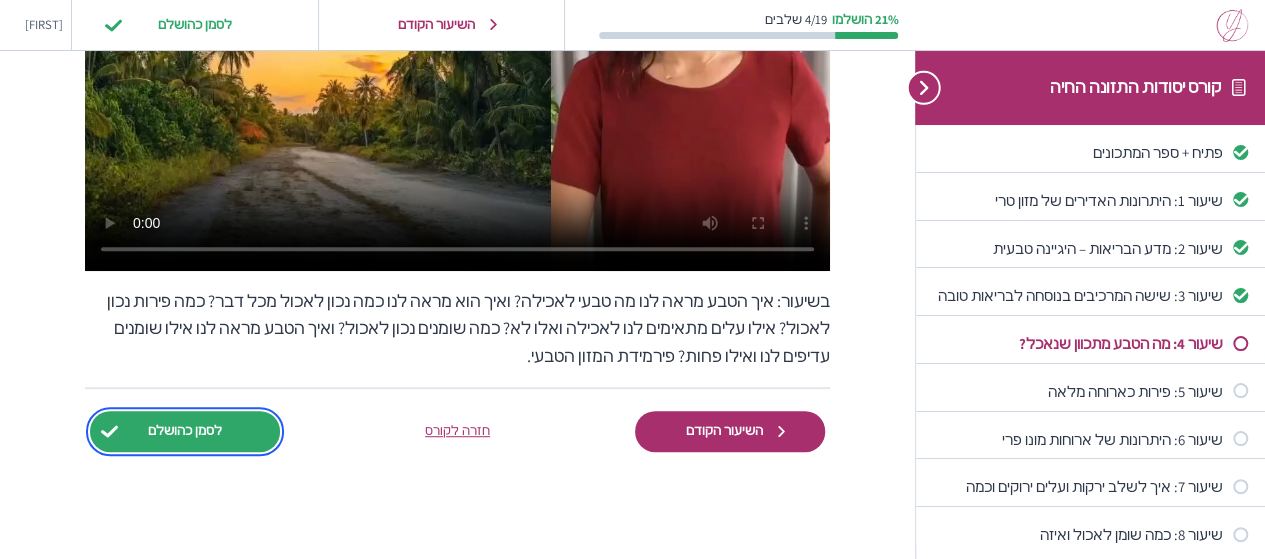 click on "לסמן כהושלם" at bounding box center [185, 431] 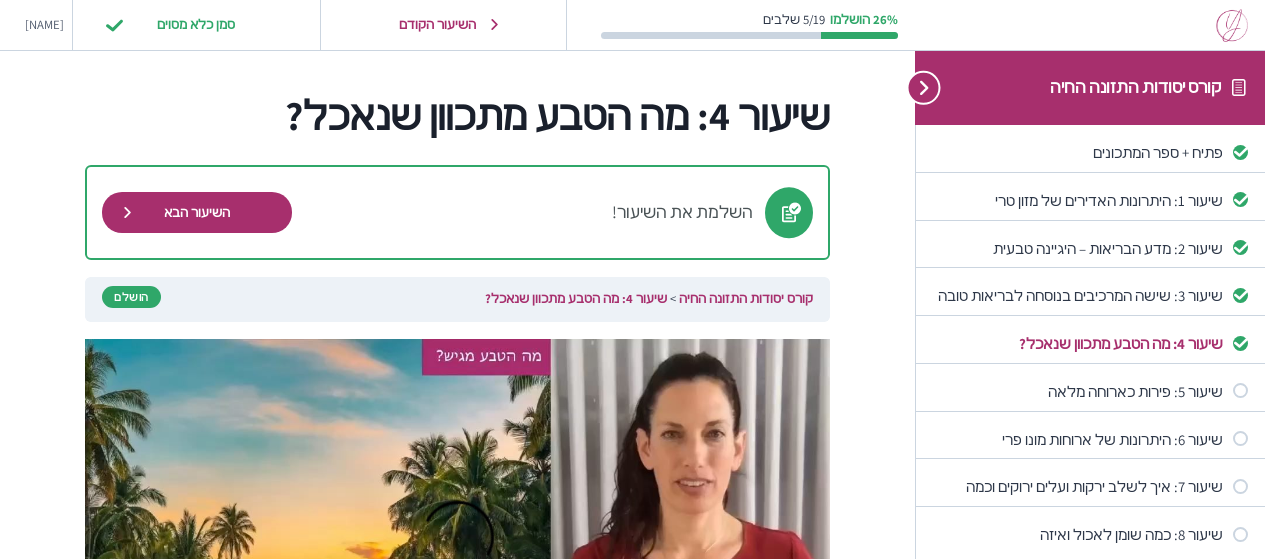 scroll, scrollTop: 0, scrollLeft: 0, axis: both 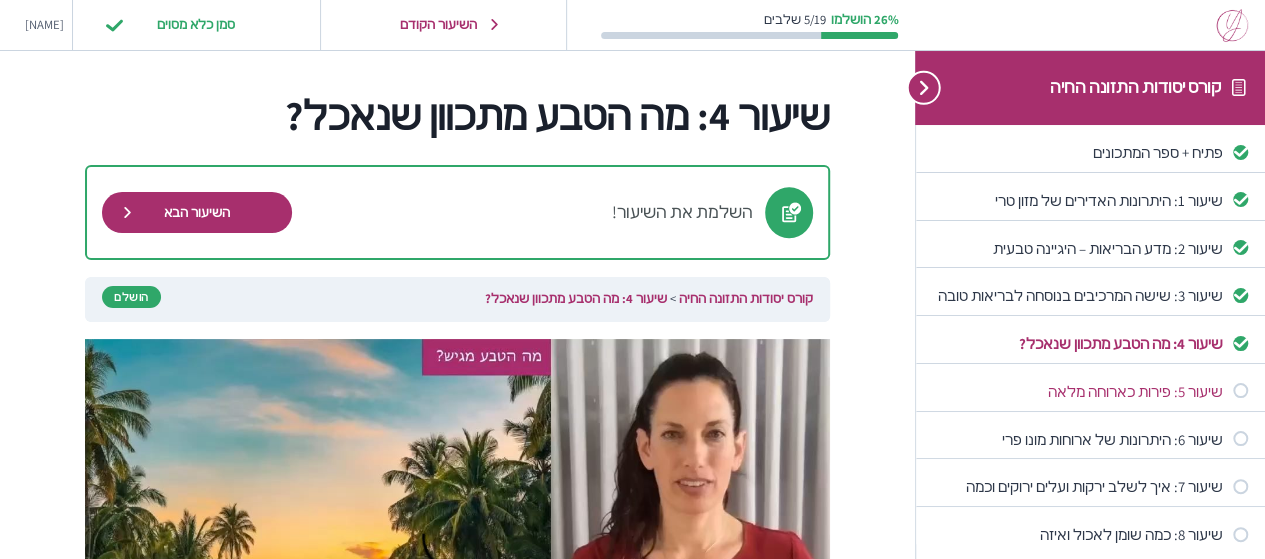 click on "שיעור 5: פירות כארוחה מלאה" at bounding box center (1078, 391) 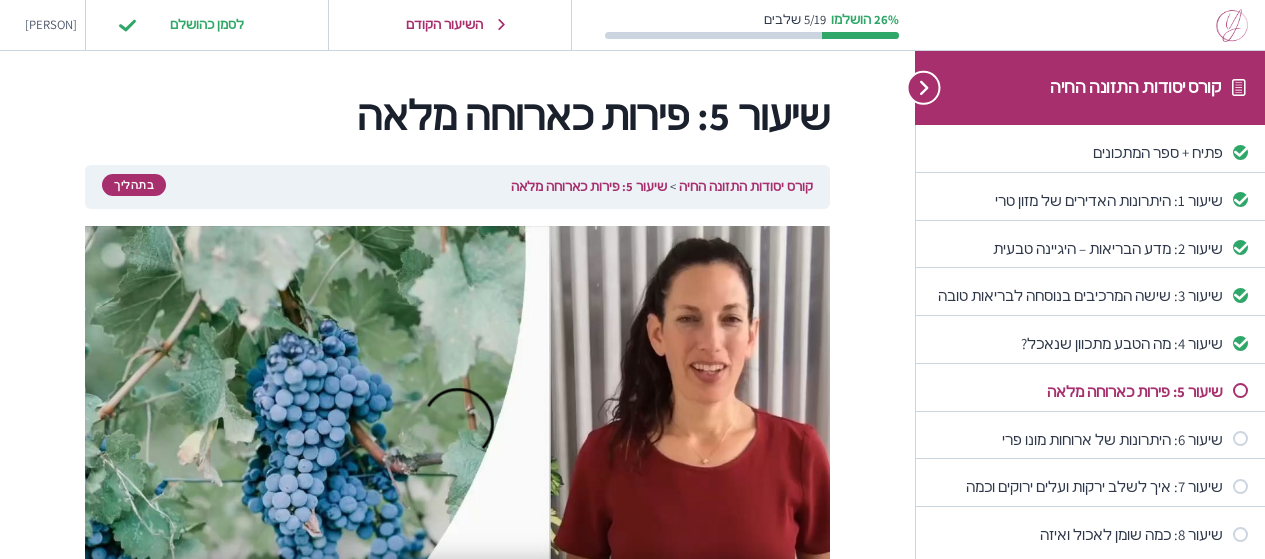 scroll, scrollTop: 0, scrollLeft: 0, axis: both 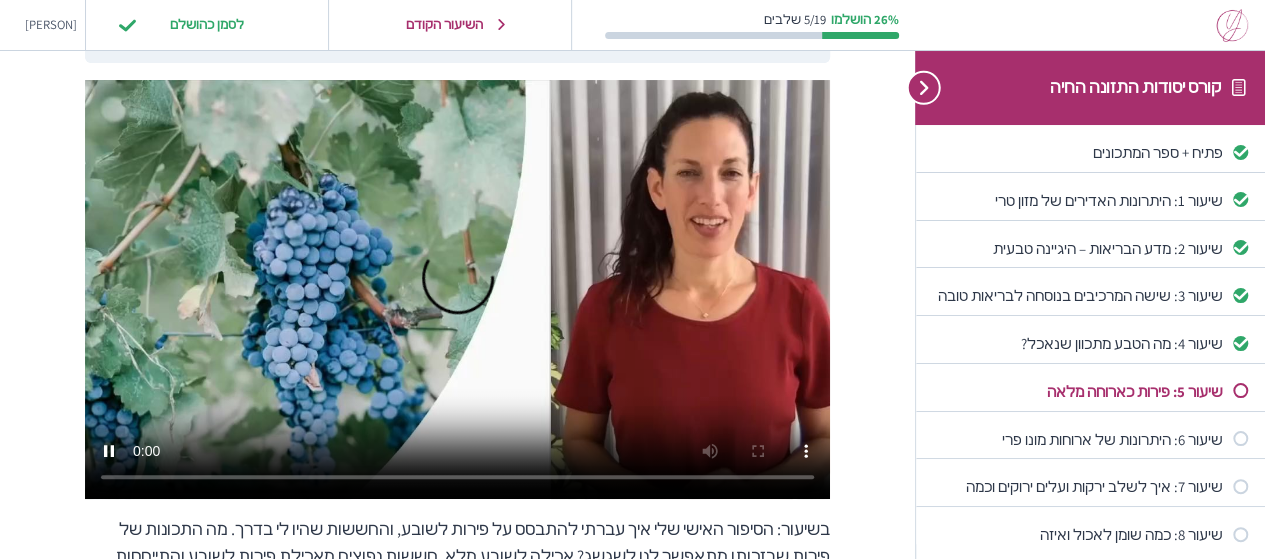click at bounding box center (457, 289) 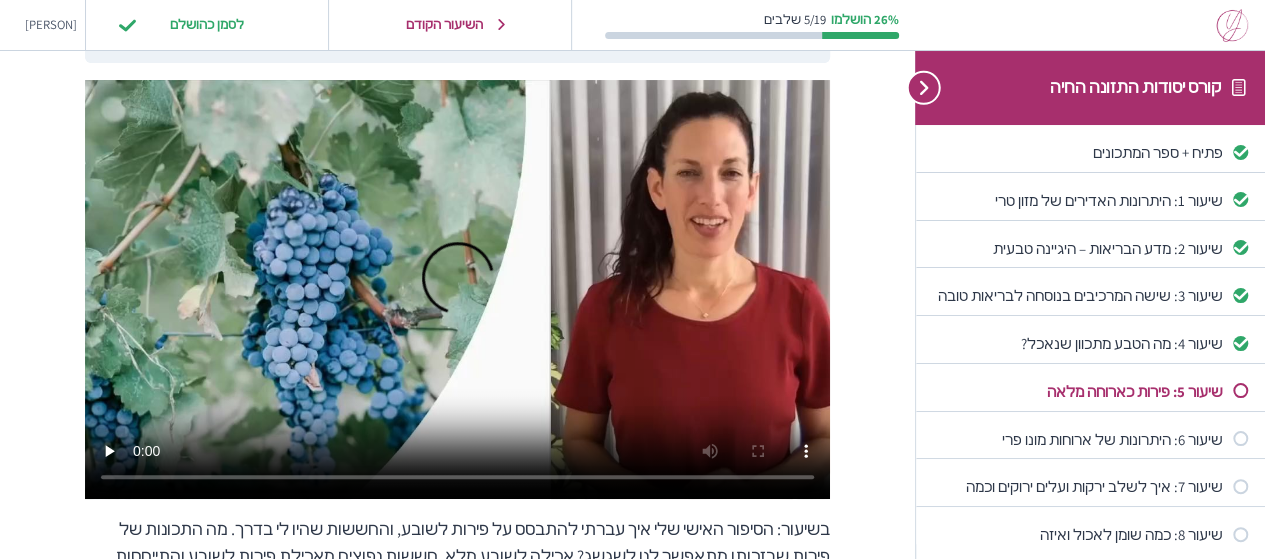 click at bounding box center (457, 289) 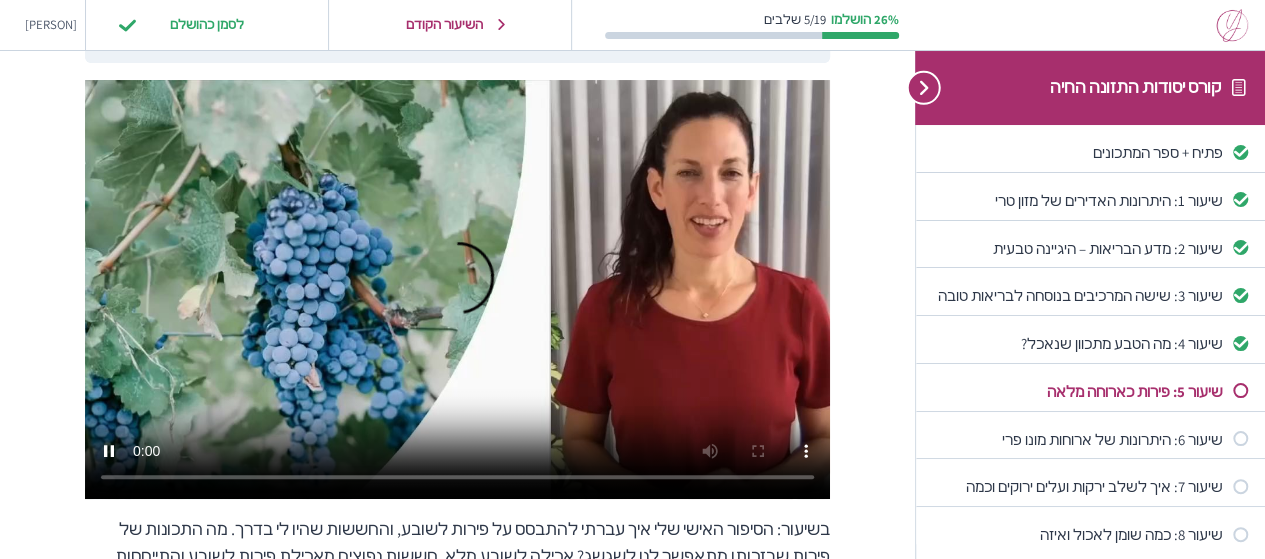 scroll, scrollTop: 22, scrollLeft: 0, axis: vertical 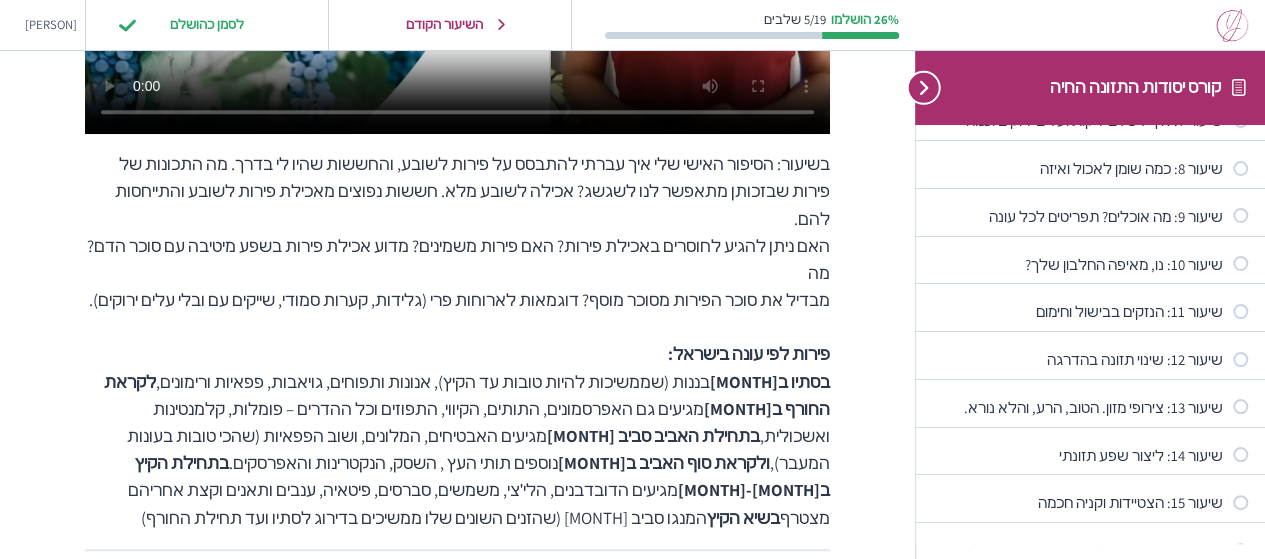 click on "לסמן כהושלם" at bounding box center (185, 593) 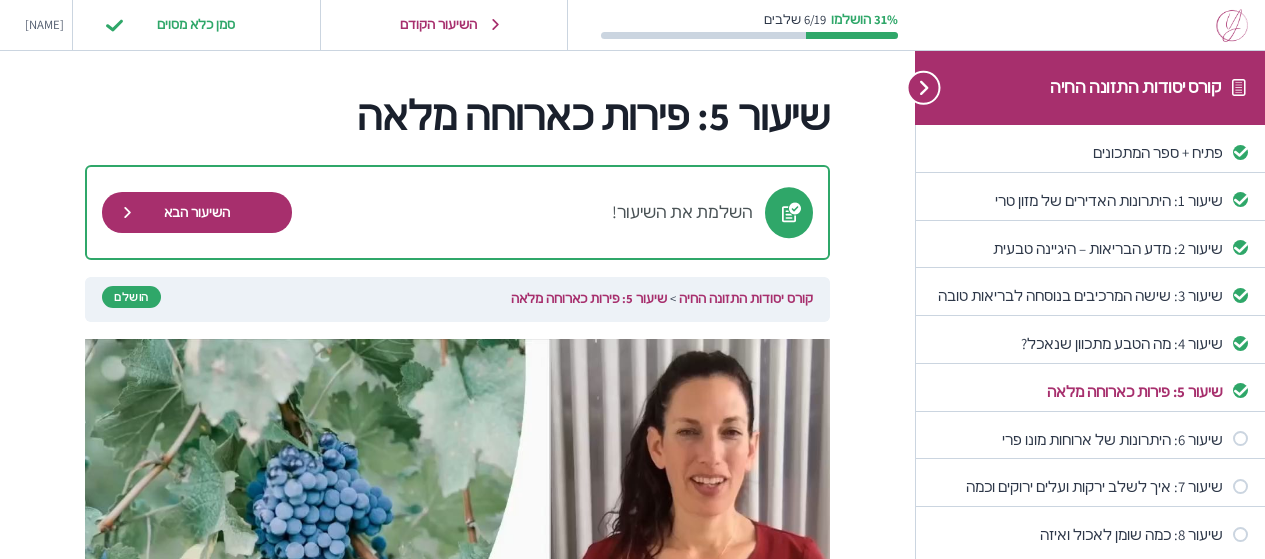 scroll, scrollTop: 0, scrollLeft: 0, axis: both 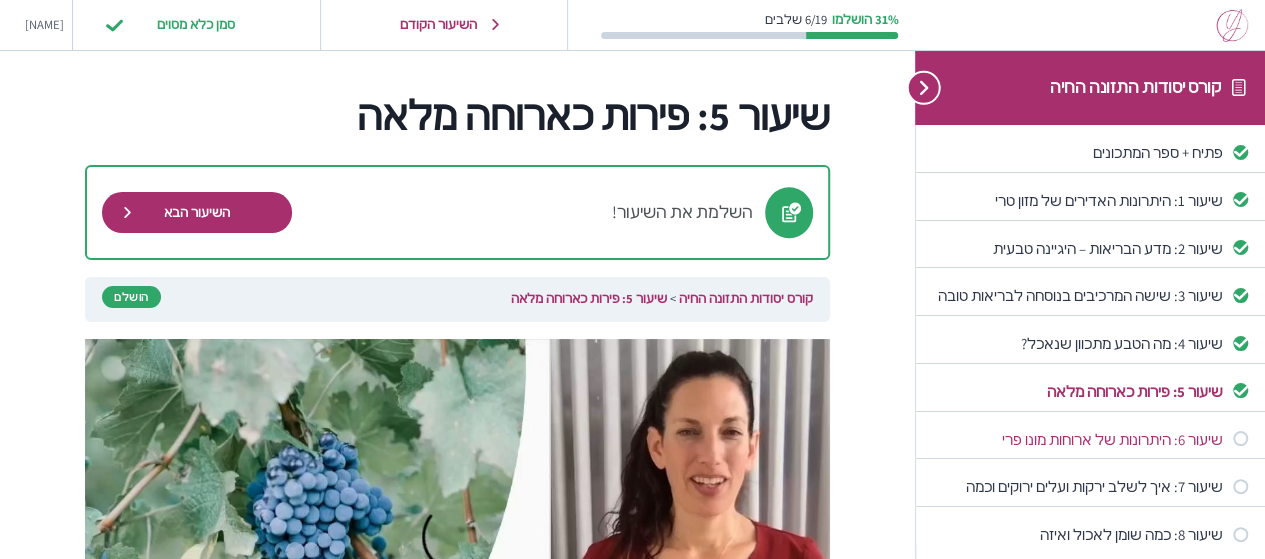 click on "שיעור 6: היתרונות של ארוחות מונו פרי" at bounding box center (1078, 439) 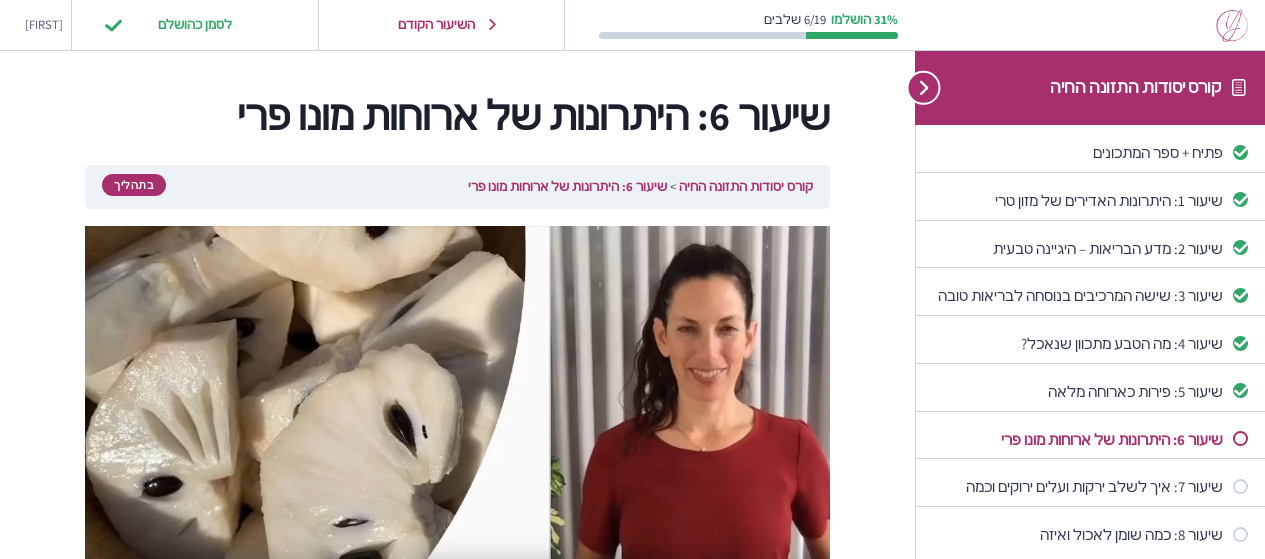 scroll, scrollTop: 0, scrollLeft: 0, axis: both 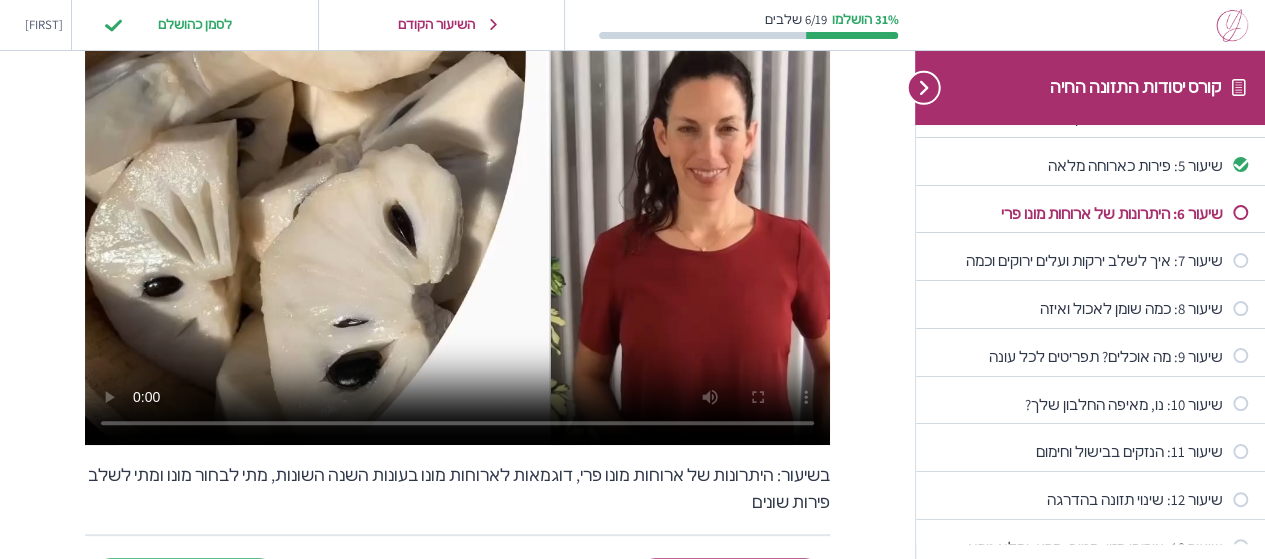 click at bounding box center [457, 235] 